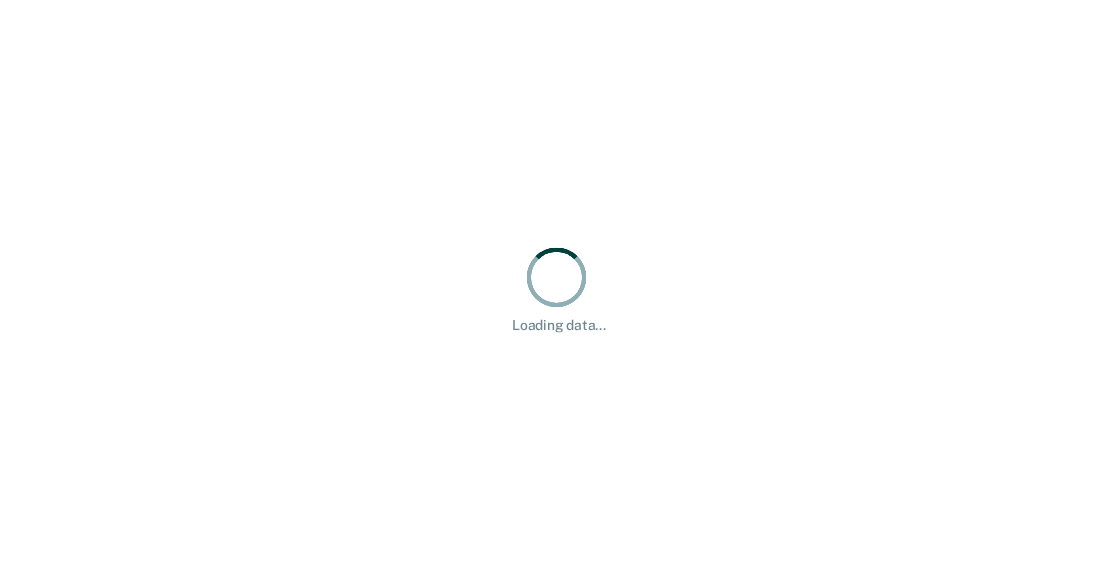 scroll, scrollTop: 0, scrollLeft: 0, axis: both 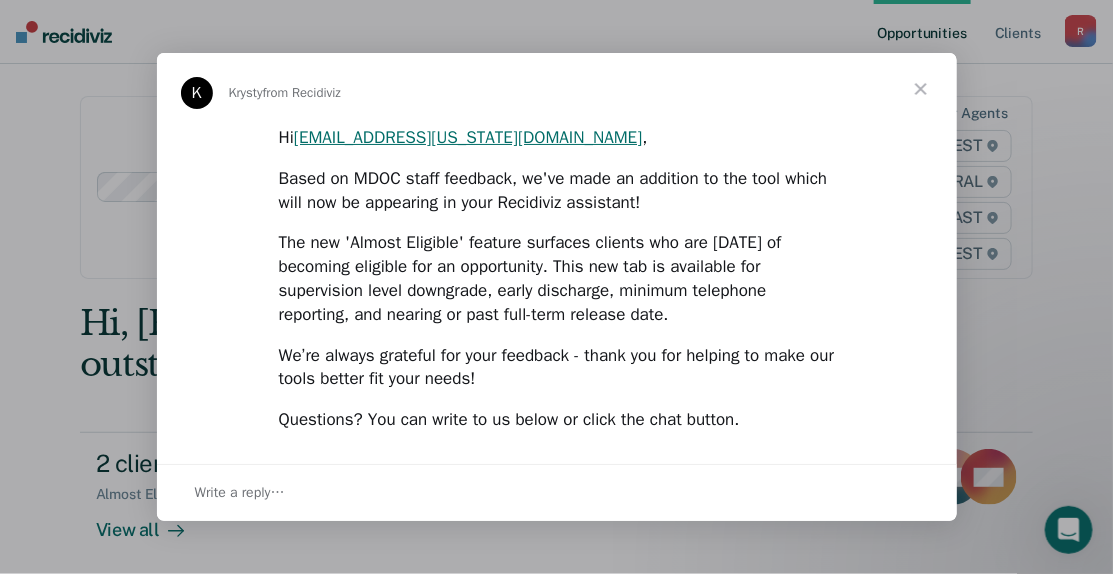 click at bounding box center (921, 89) 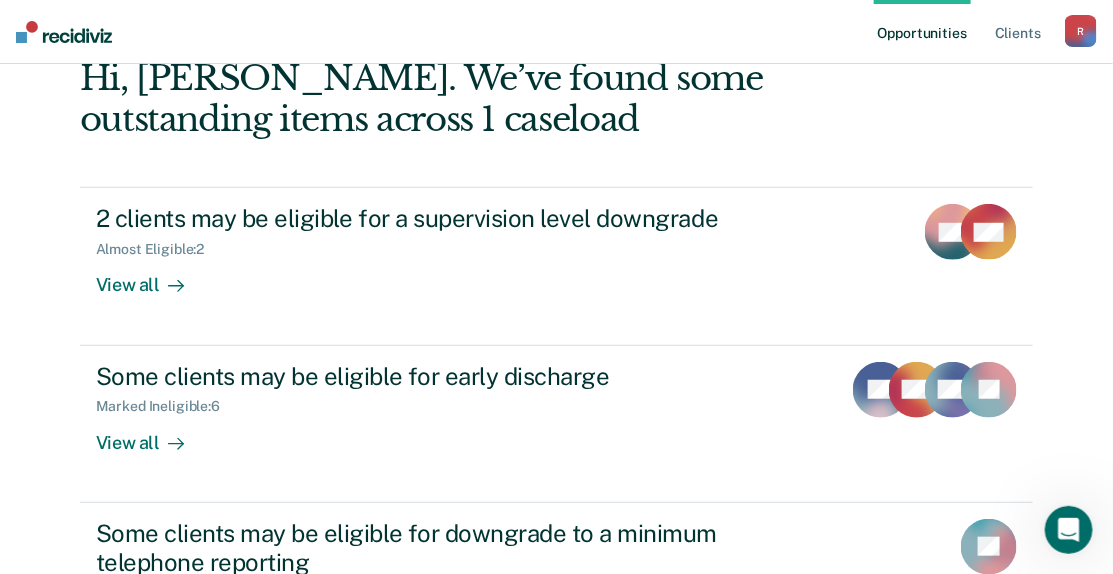 scroll, scrollTop: 299, scrollLeft: 0, axis: vertical 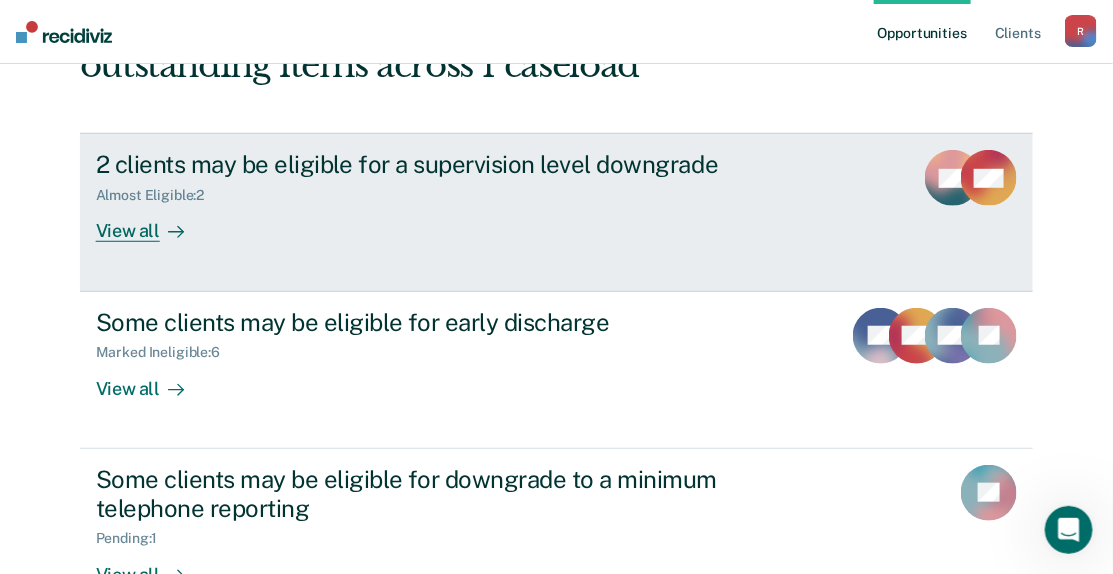 click on "View all" at bounding box center [152, 223] 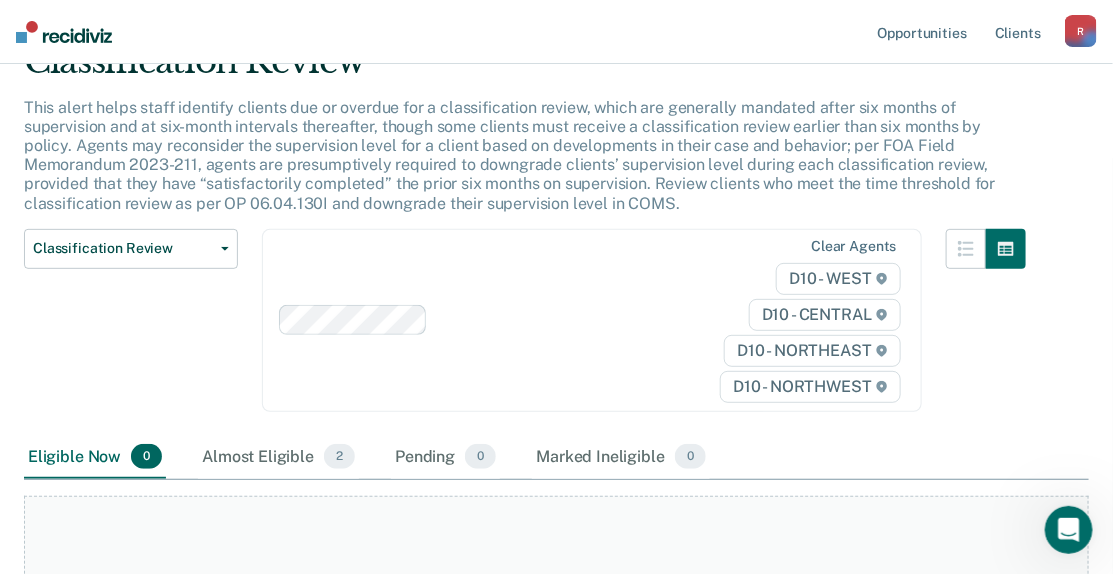 scroll, scrollTop: 93, scrollLeft: 0, axis: vertical 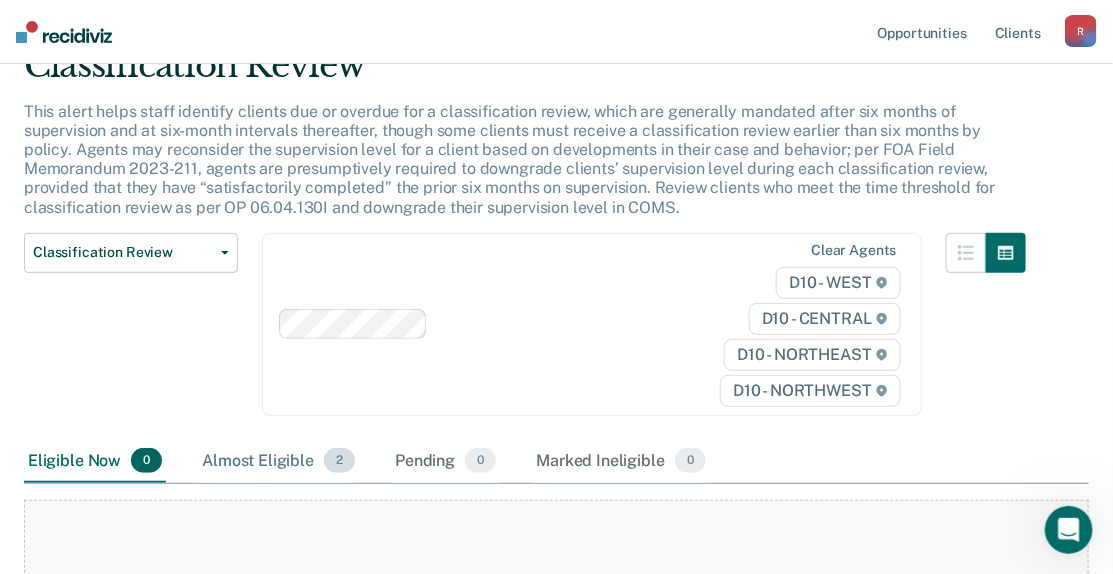 click on "Almost Eligible 2" at bounding box center (278, 462) 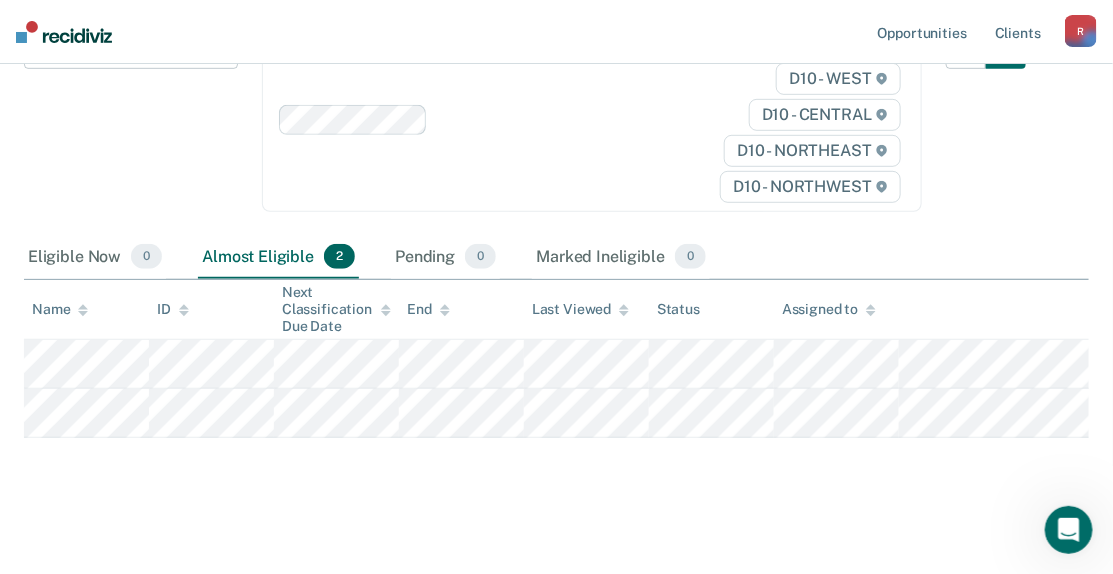 scroll, scrollTop: 302, scrollLeft: 0, axis: vertical 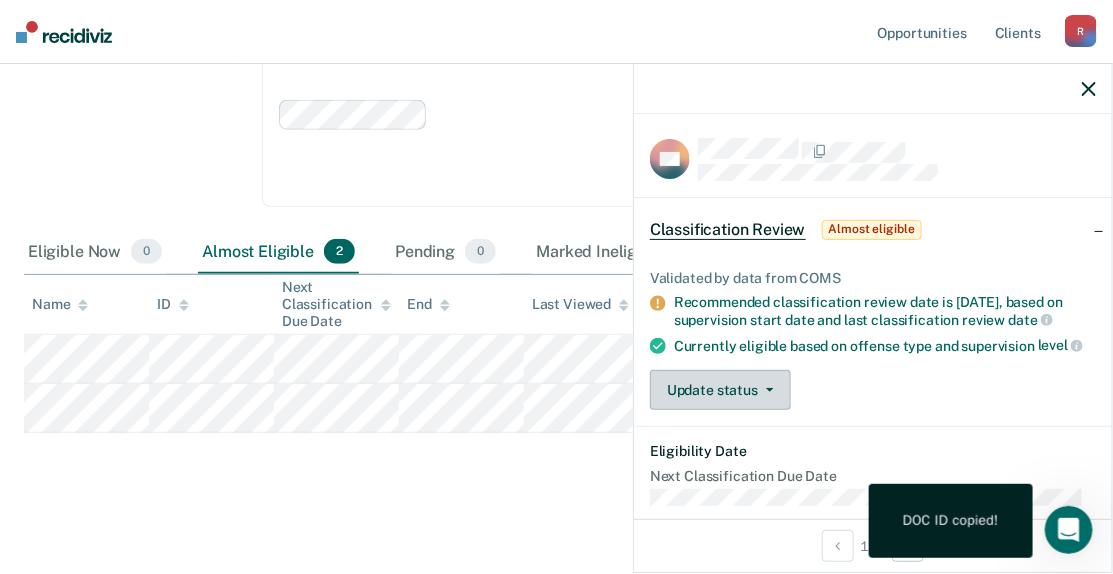 click on "Update status" at bounding box center [720, 390] 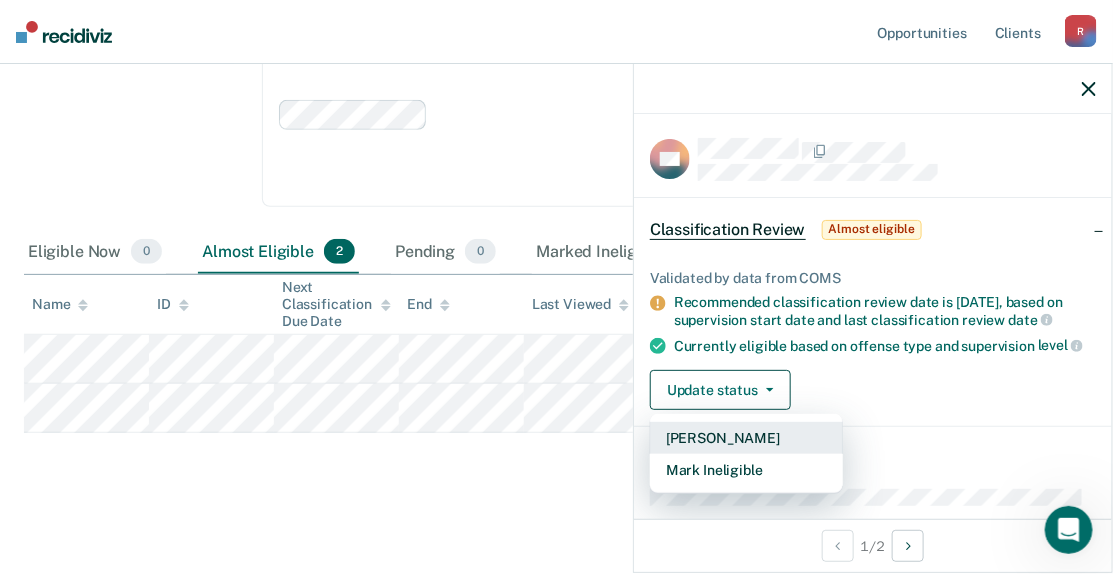 click on "[PERSON_NAME]" at bounding box center (746, 438) 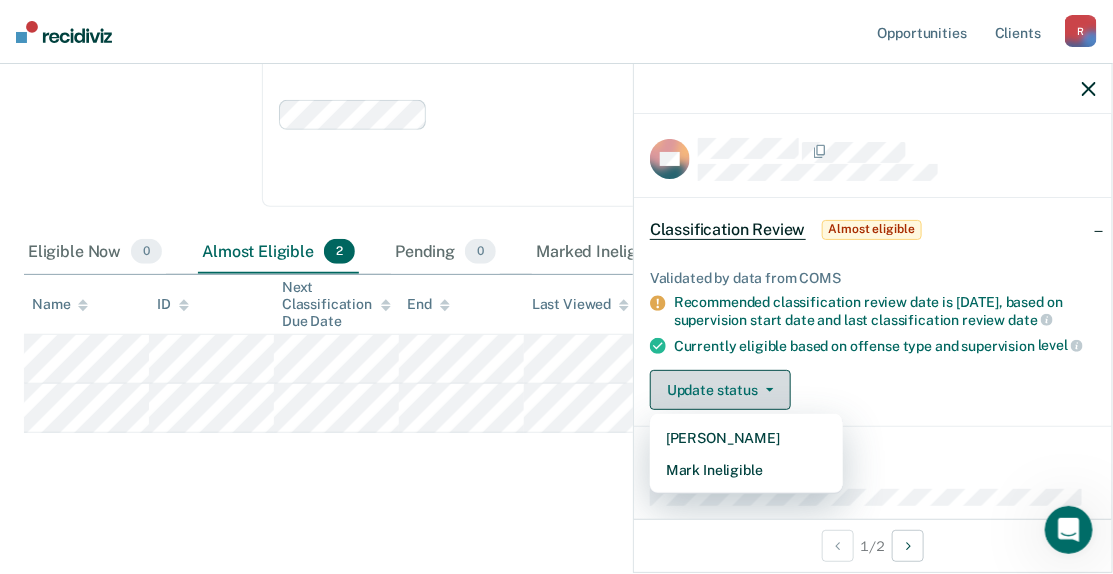 scroll, scrollTop: 253, scrollLeft: 0, axis: vertical 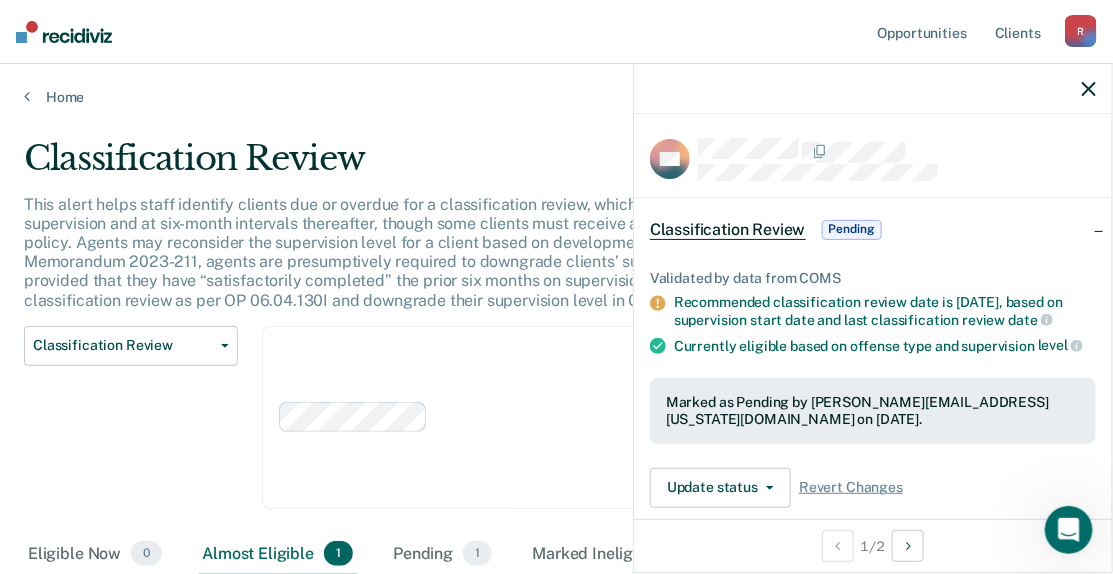 click on "Pending" at bounding box center [852, 230] 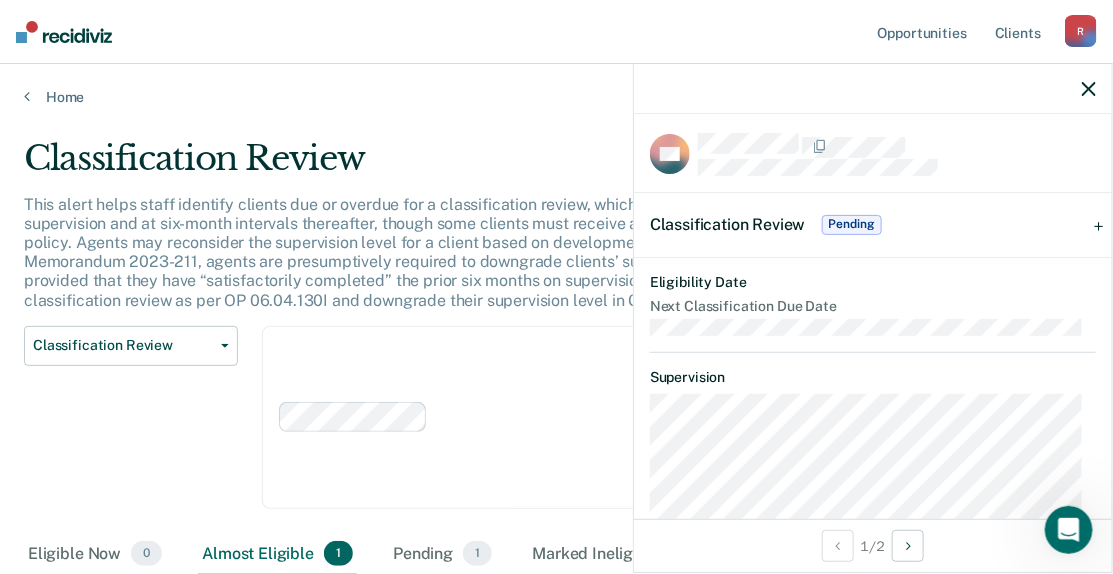 scroll, scrollTop: 0, scrollLeft: 0, axis: both 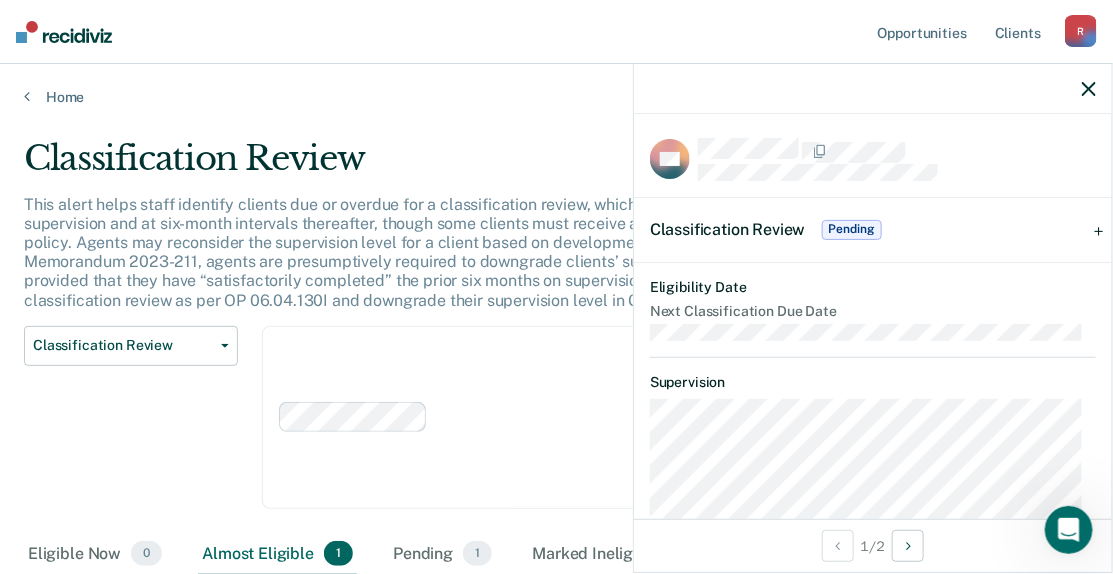 click 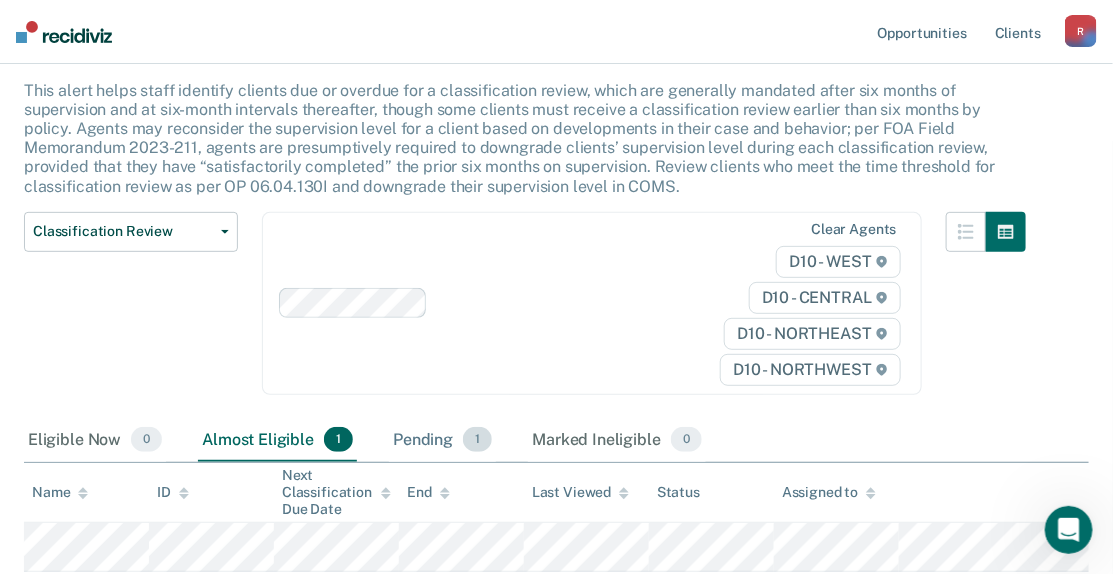scroll, scrollTop: 253, scrollLeft: 0, axis: vertical 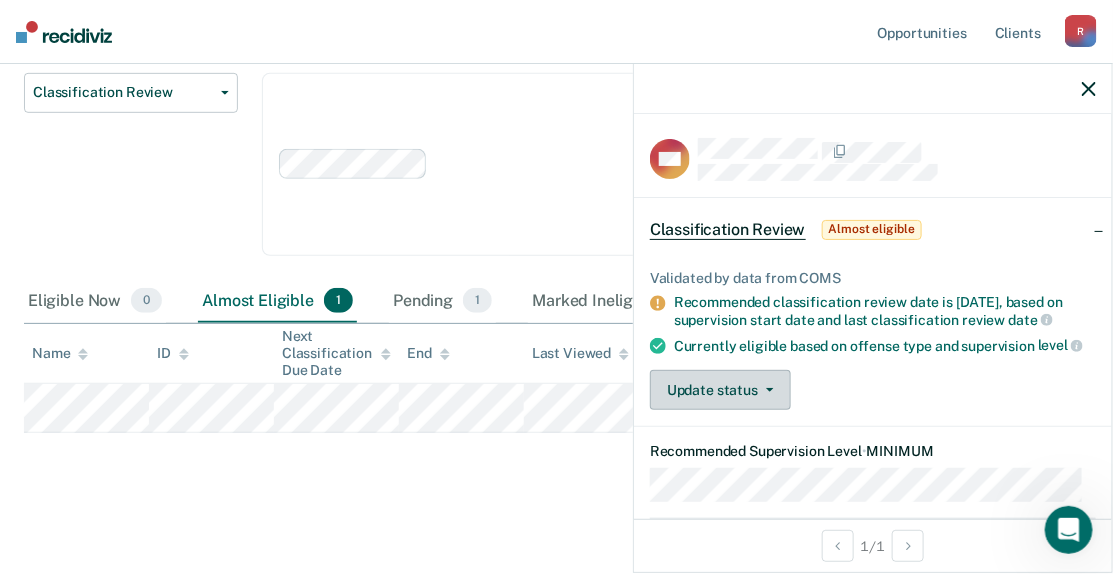 click on "Update status" at bounding box center [720, 390] 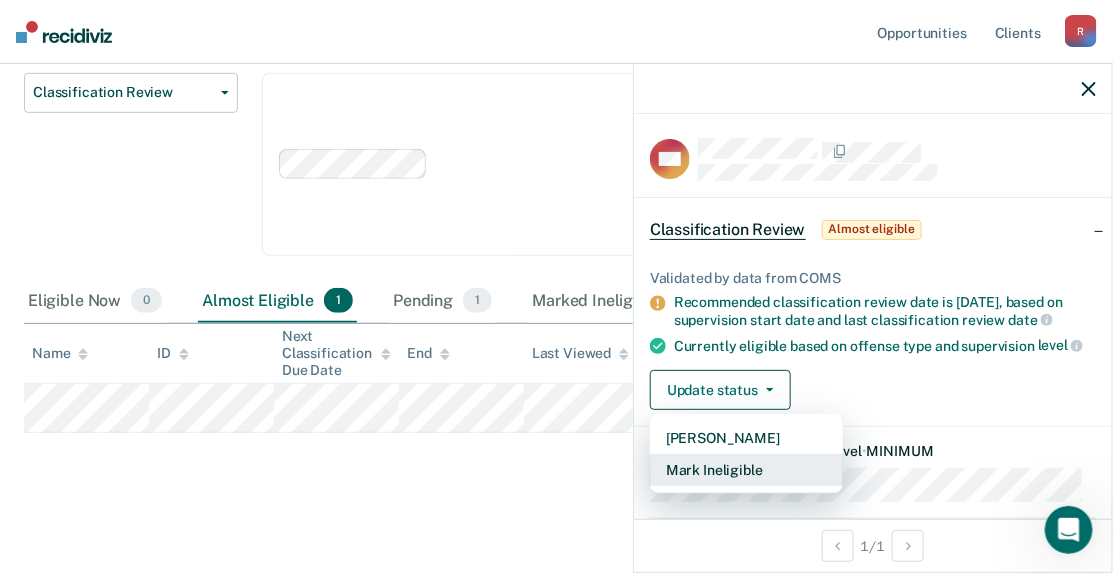 click on "Mark Ineligible" at bounding box center [746, 470] 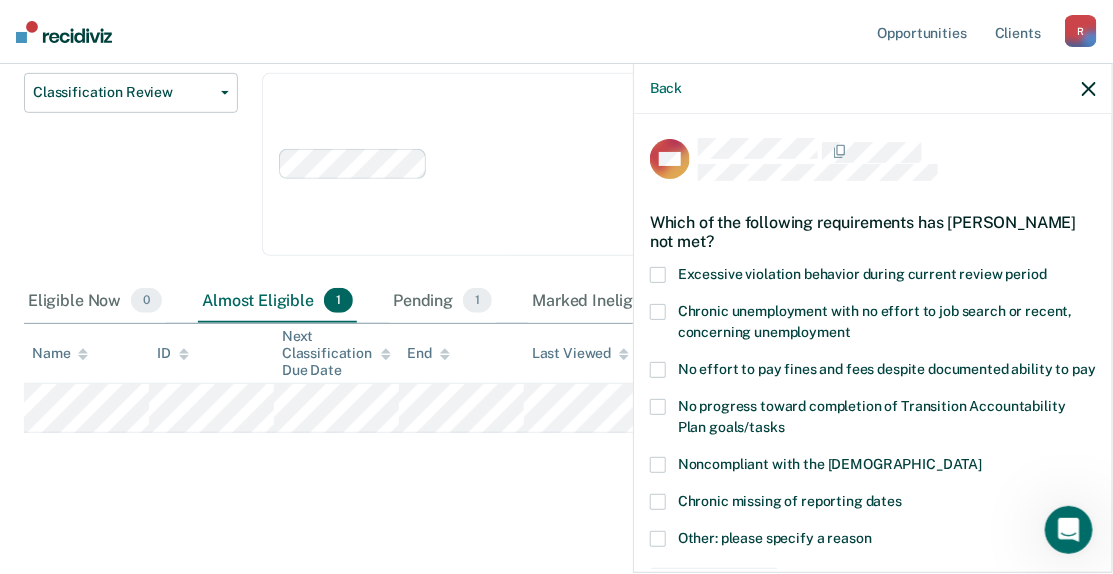 scroll, scrollTop: 93, scrollLeft: 0, axis: vertical 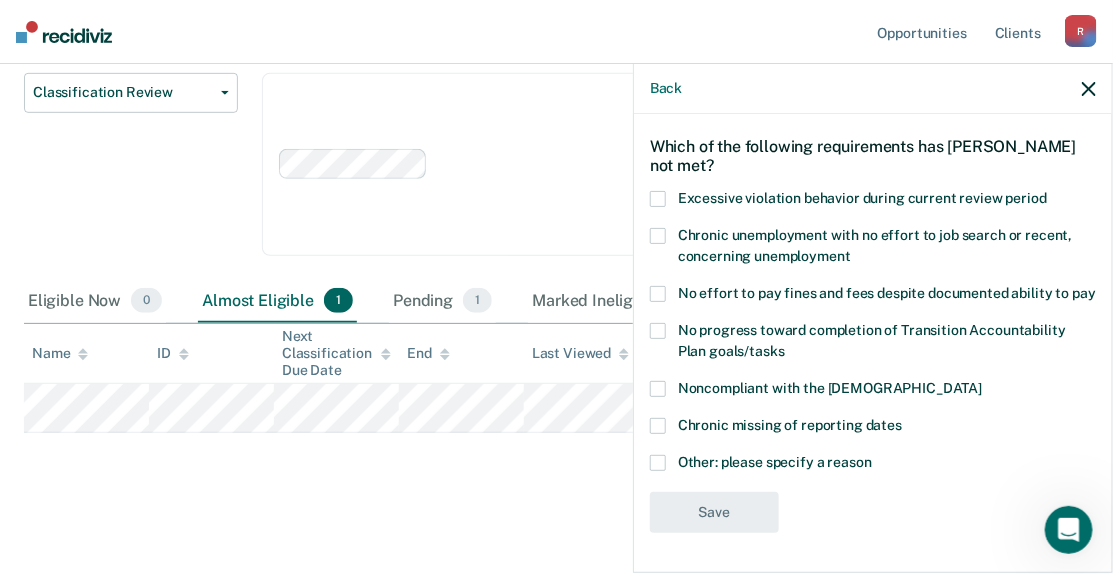 click at bounding box center (658, 463) 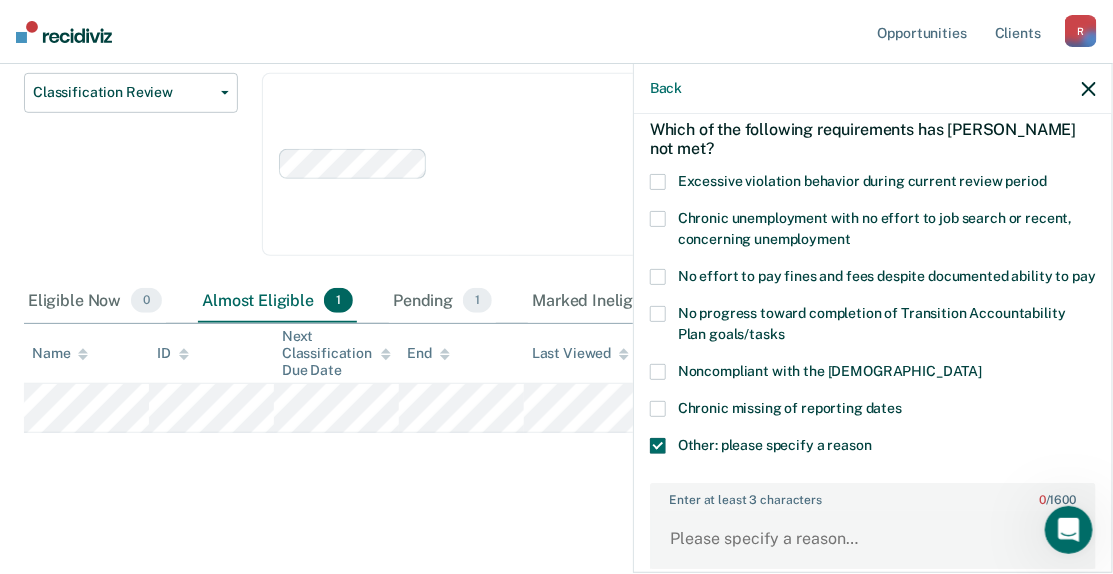 scroll, scrollTop: 293, scrollLeft: 0, axis: vertical 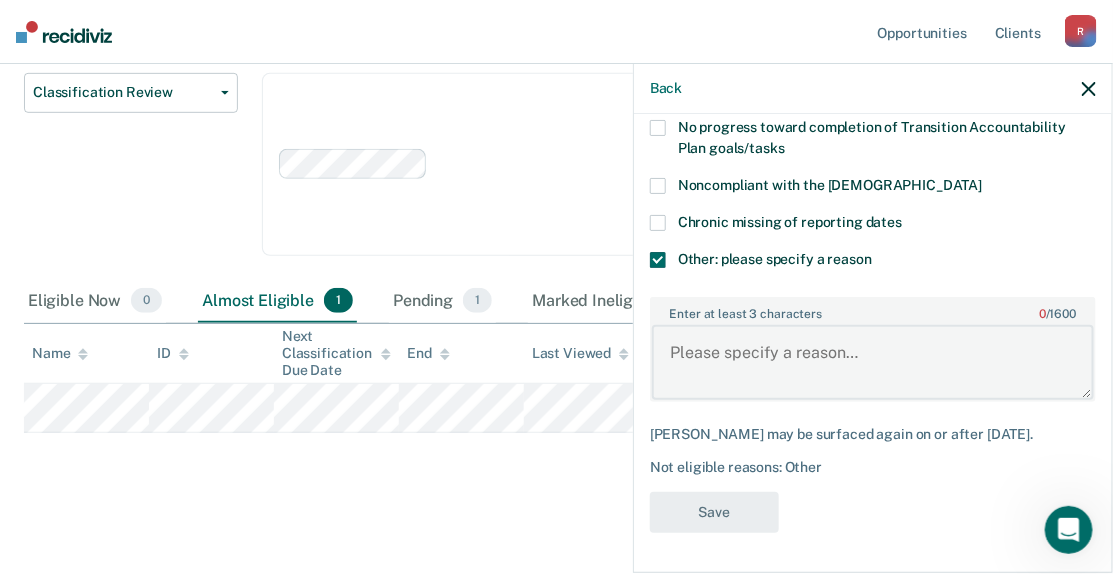 click on "Enter at least 3 characters 0  /  1600" at bounding box center [873, 362] 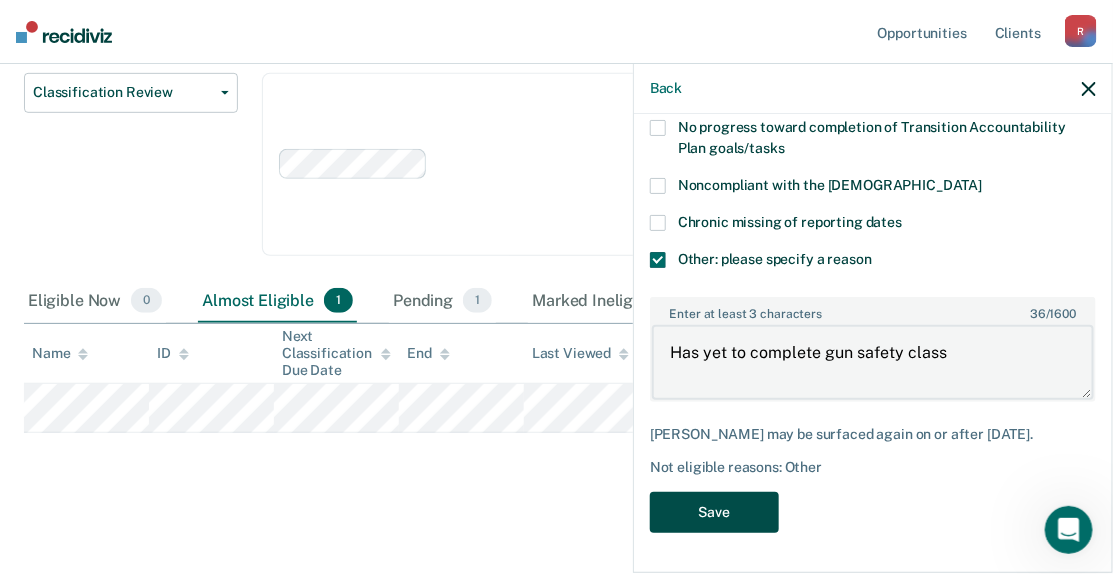 type on "Has yet to complete gun safety class" 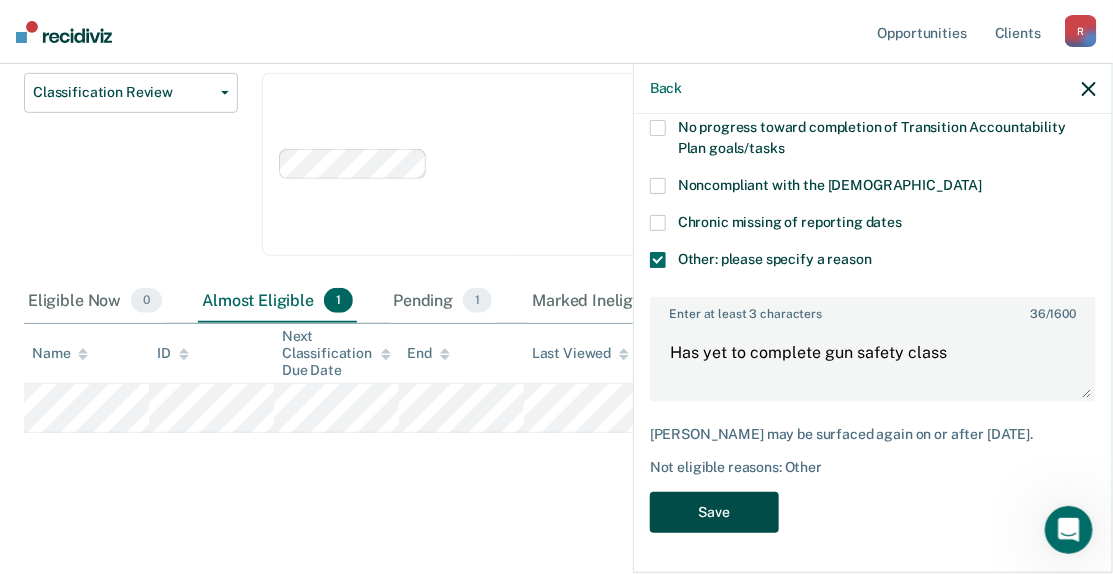 click on "Save" at bounding box center [714, 512] 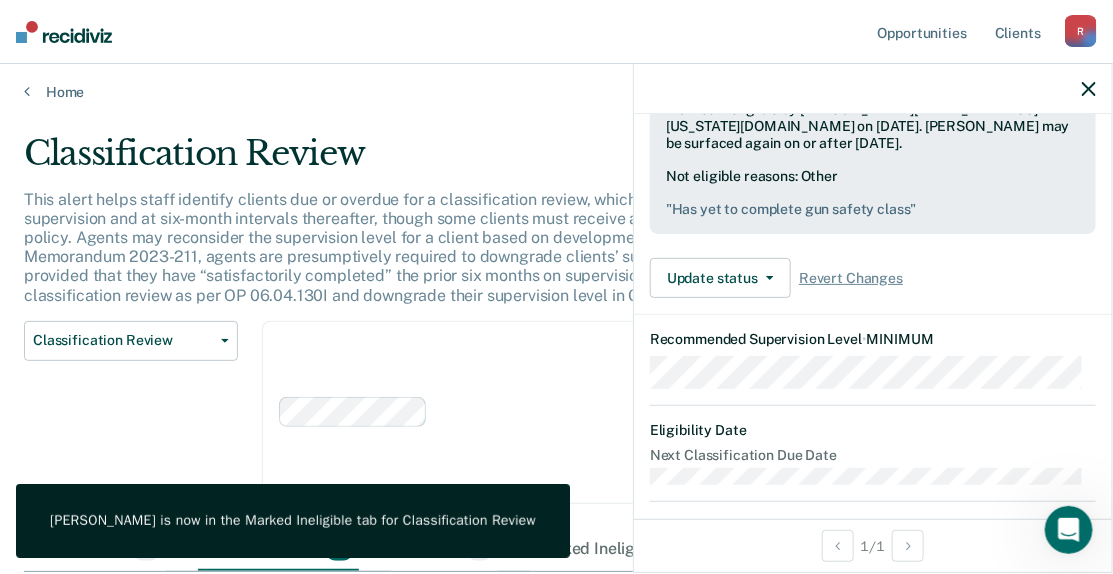 scroll, scrollTop: 0, scrollLeft: 0, axis: both 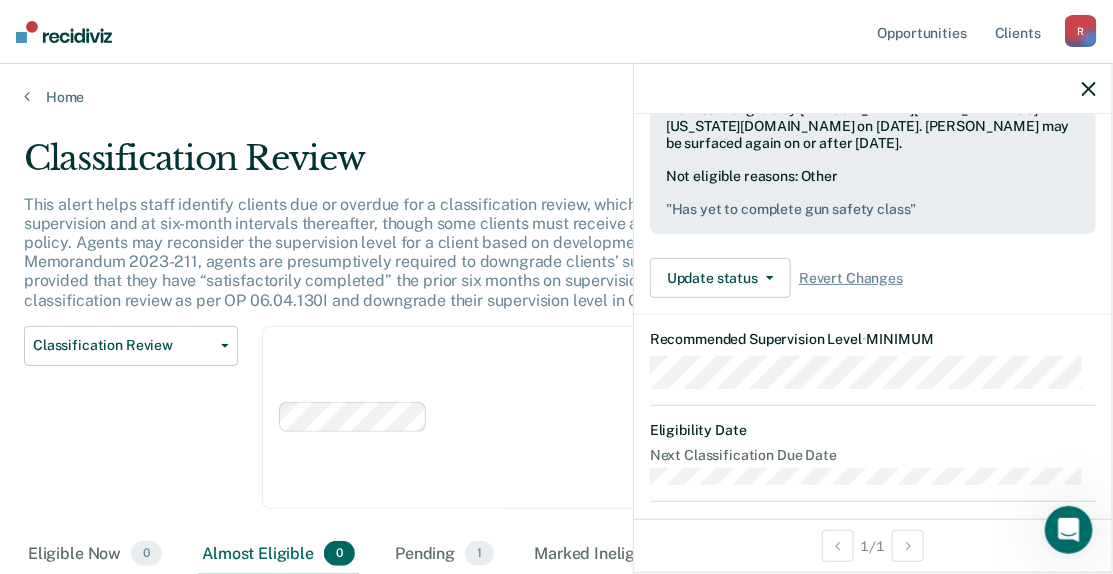 click at bounding box center [1089, 88] 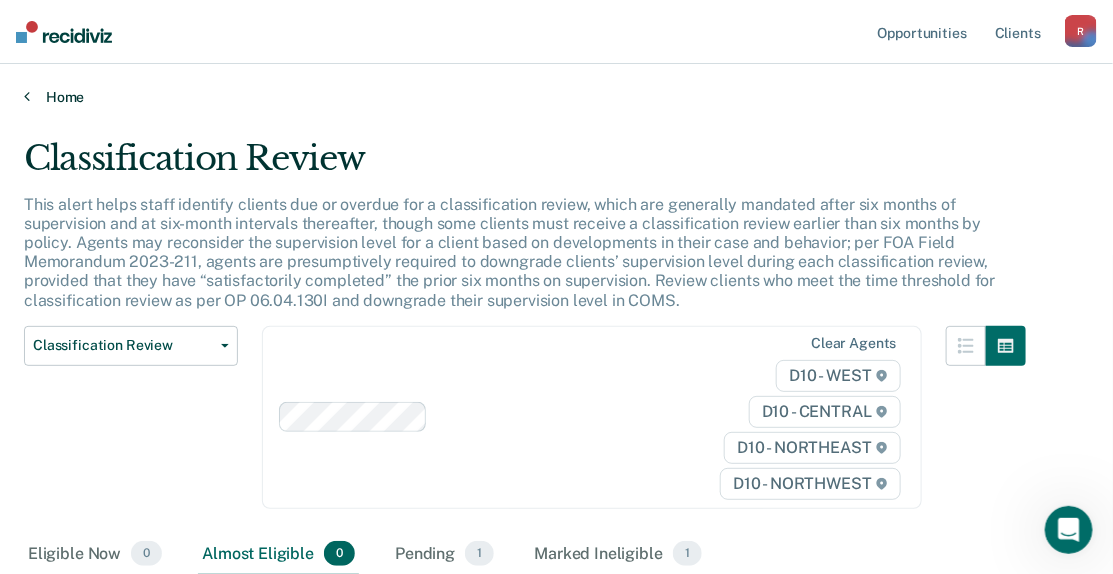 click on "Home" at bounding box center [556, 97] 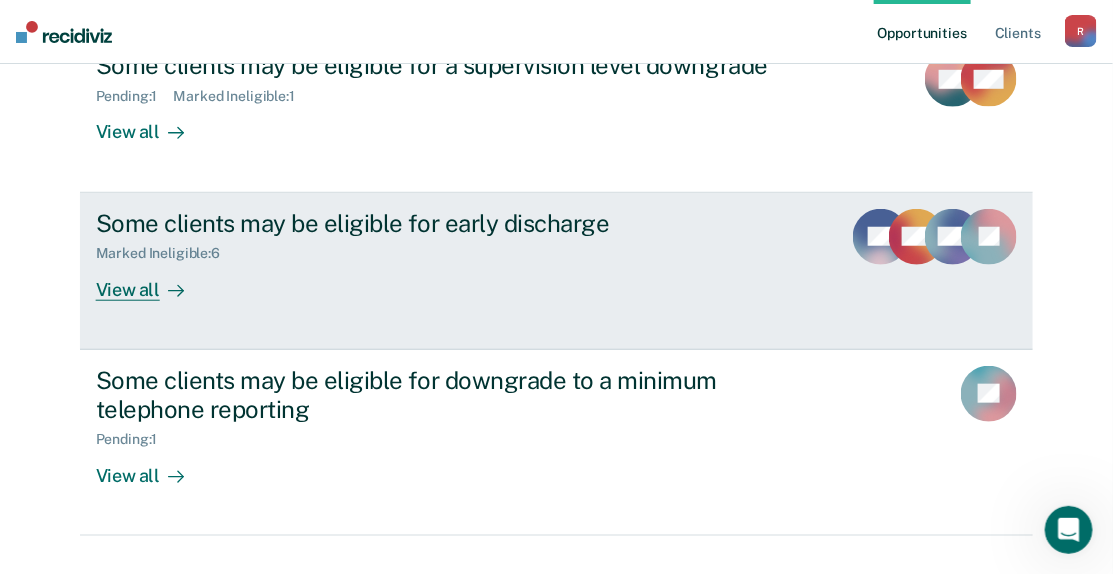 scroll, scrollTop: 400, scrollLeft: 0, axis: vertical 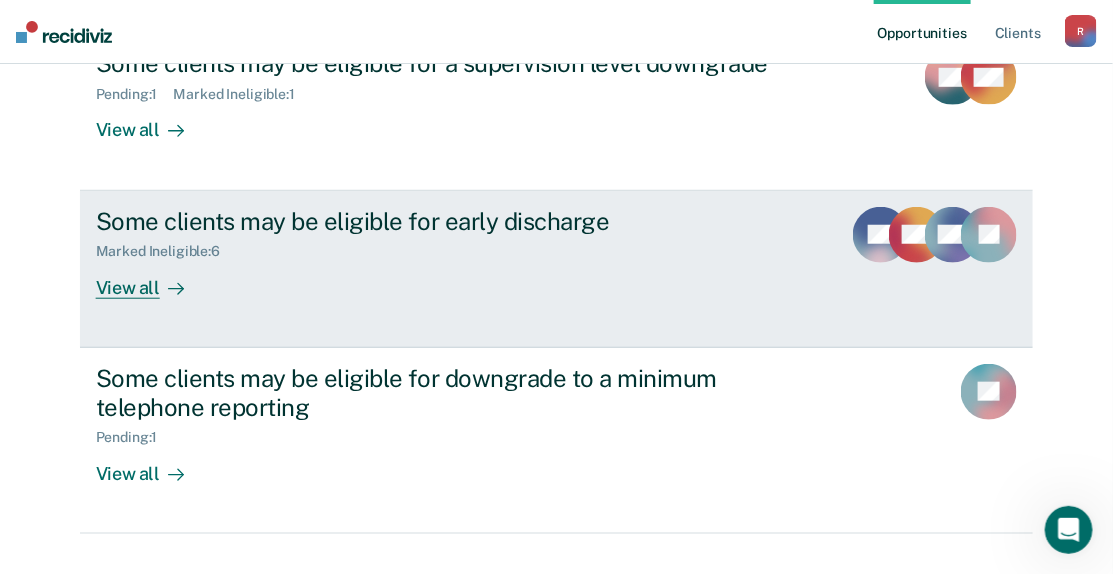 click on "View all" at bounding box center (152, 279) 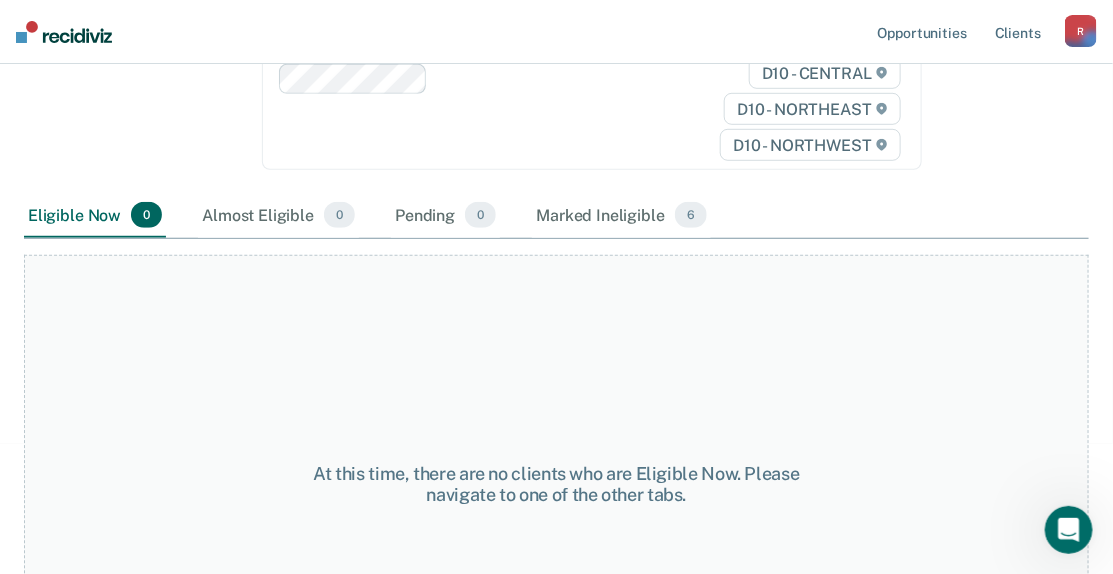 scroll, scrollTop: 200, scrollLeft: 0, axis: vertical 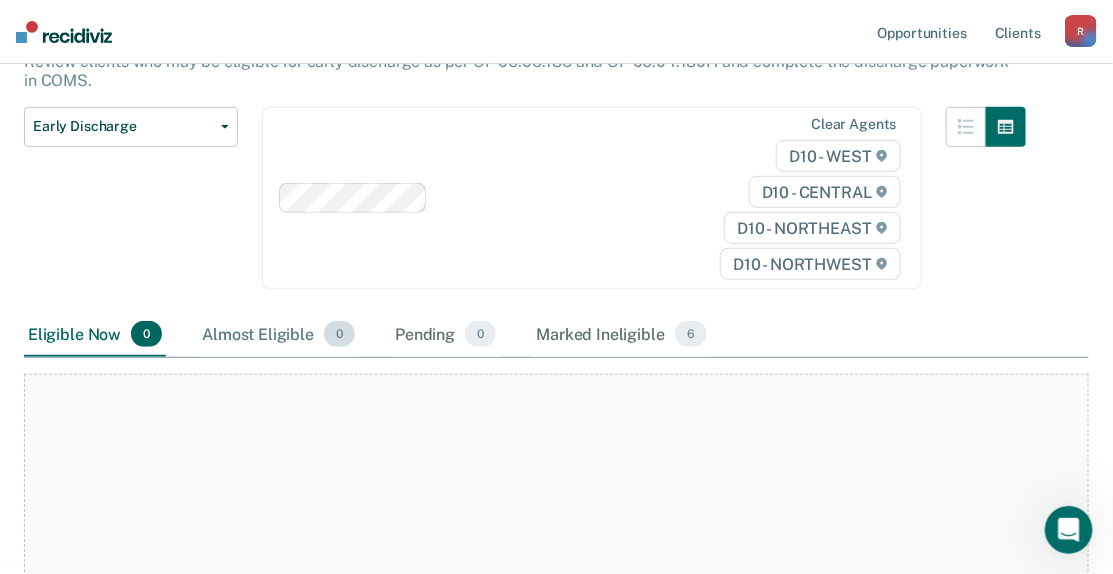 click on "Almost Eligible 0" at bounding box center (278, 335) 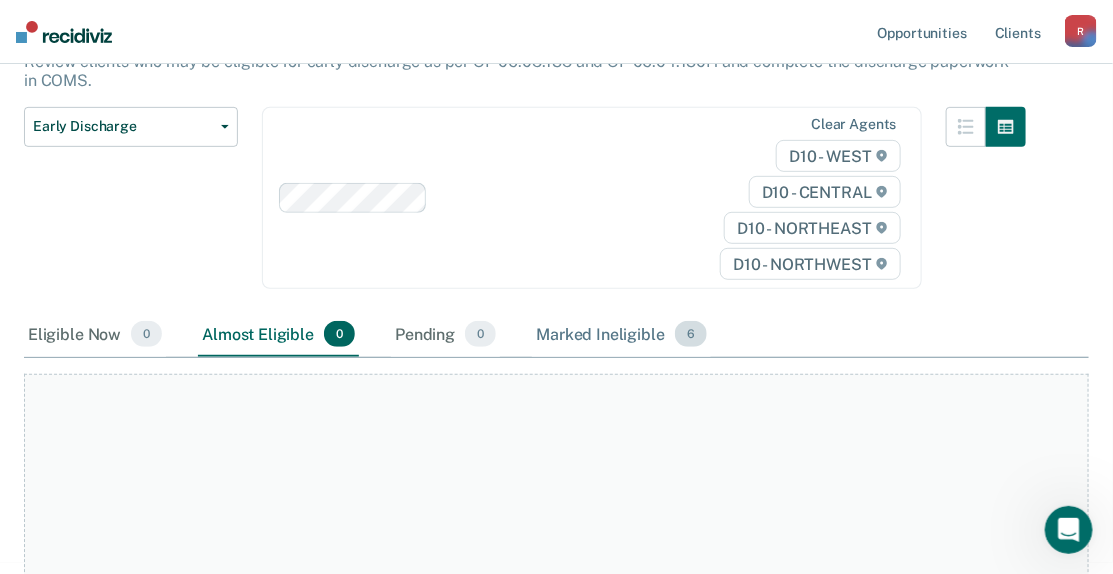 click on "Marked Ineligible 6" at bounding box center [621, 335] 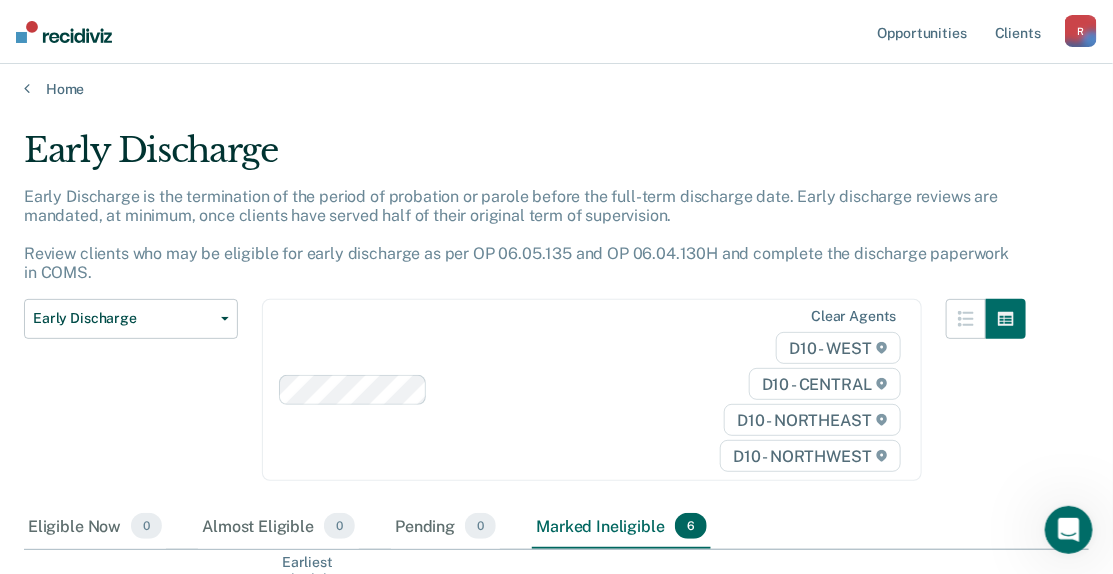 scroll, scrollTop: 0, scrollLeft: 0, axis: both 